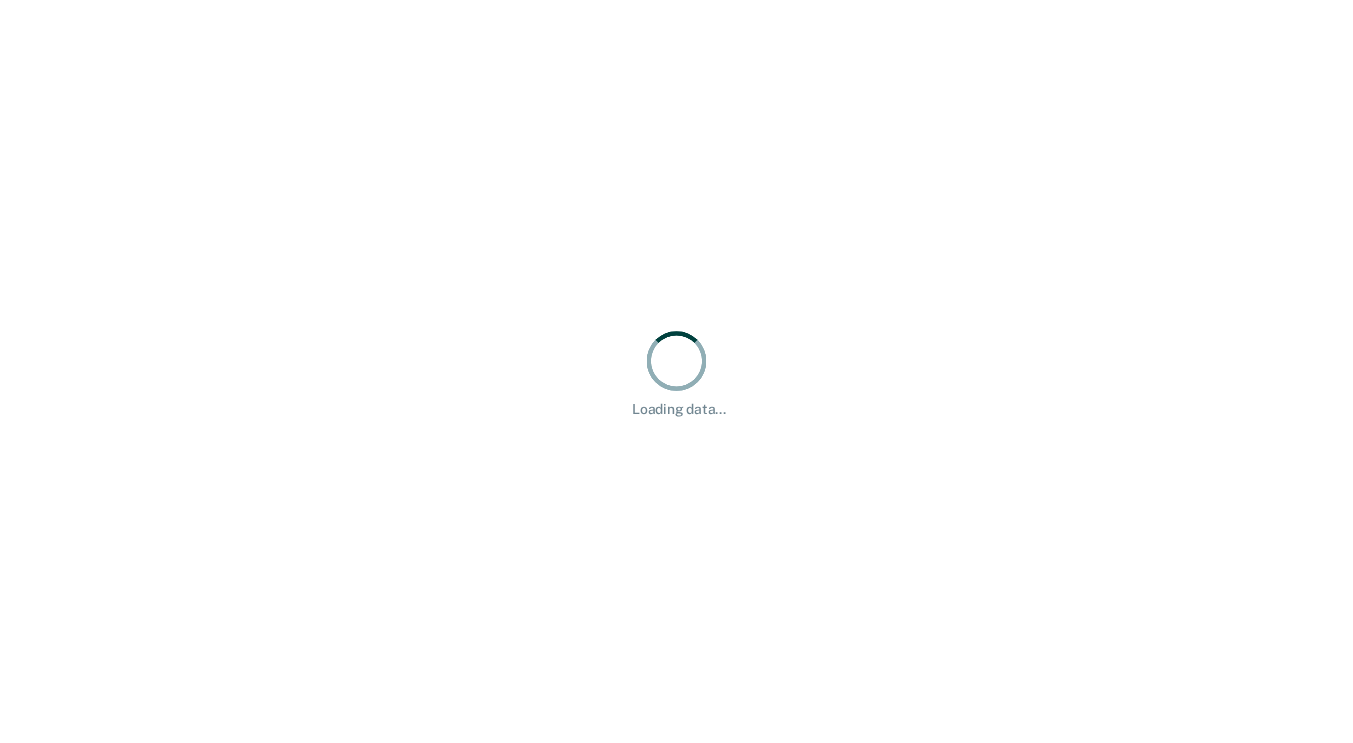 scroll, scrollTop: 0, scrollLeft: 0, axis: both 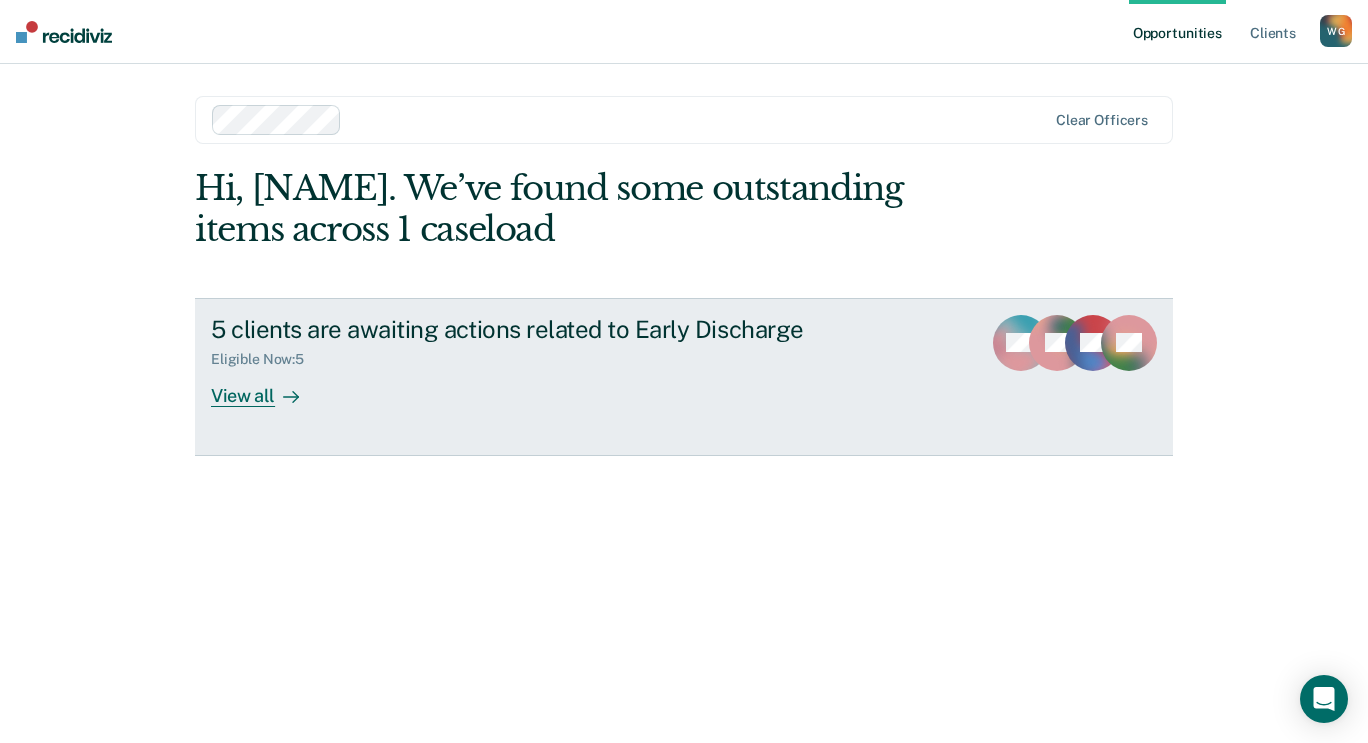 click on "View all" at bounding box center (267, 387) 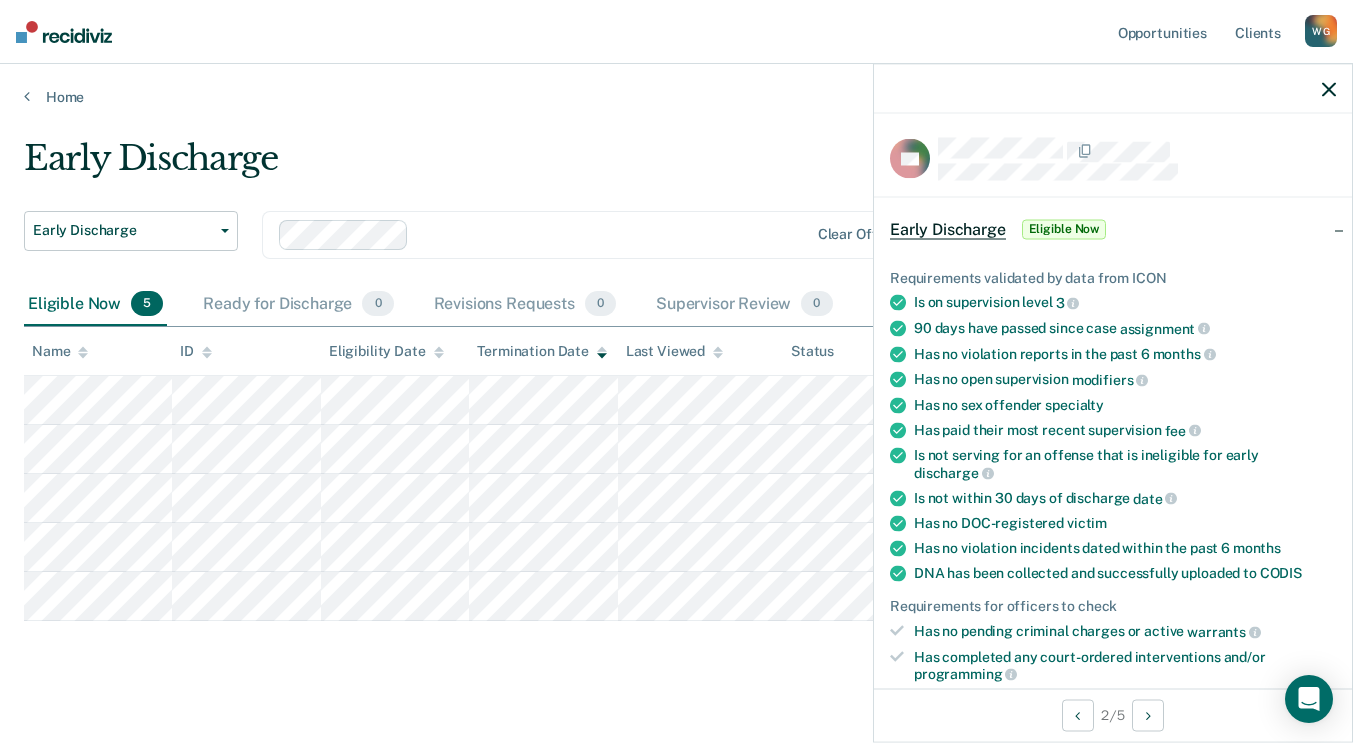 scroll, scrollTop: 200, scrollLeft: 0, axis: vertical 